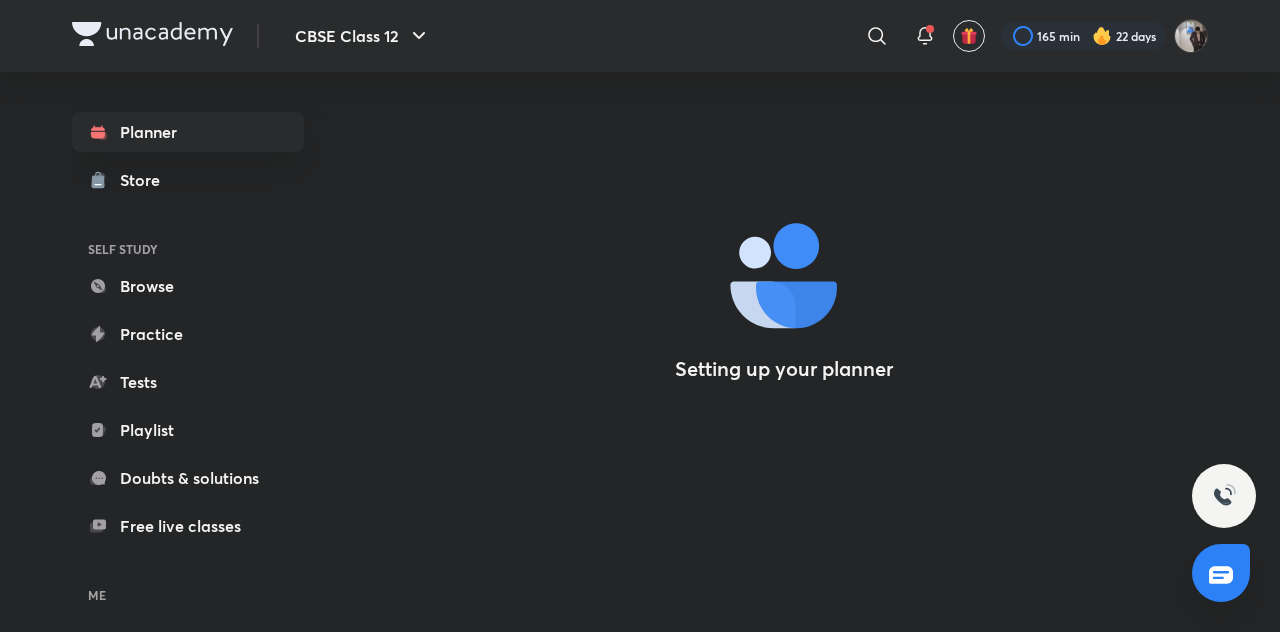 scroll, scrollTop: 0, scrollLeft: 0, axis: both 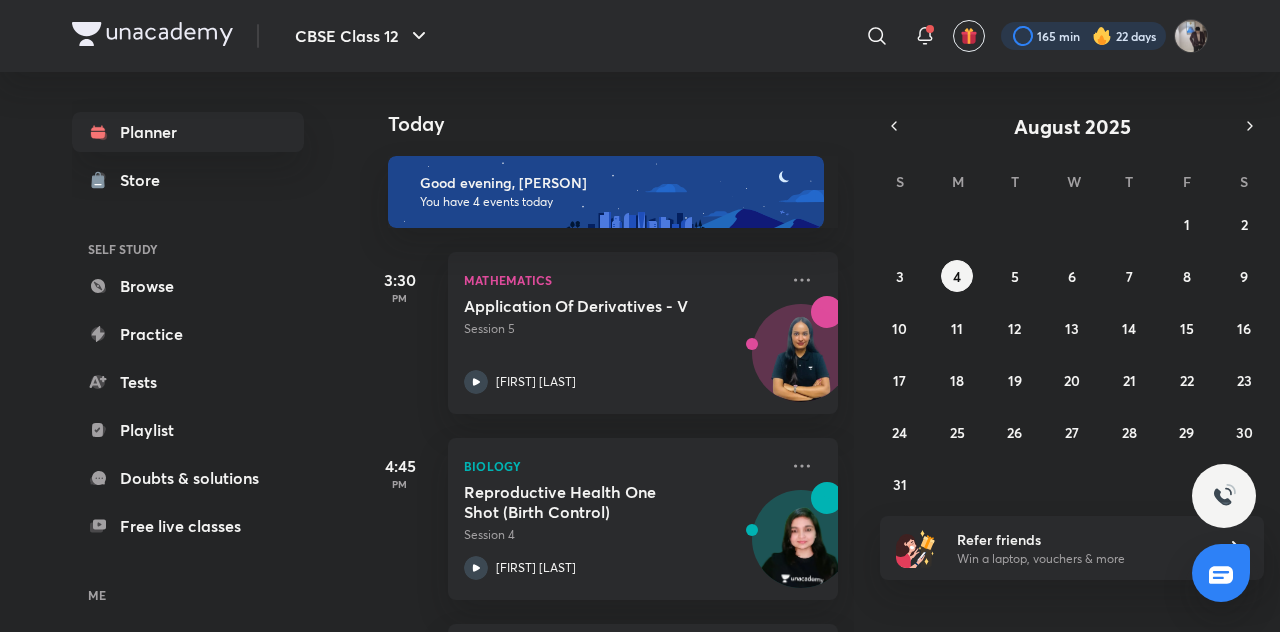 click at bounding box center [1083, 36] 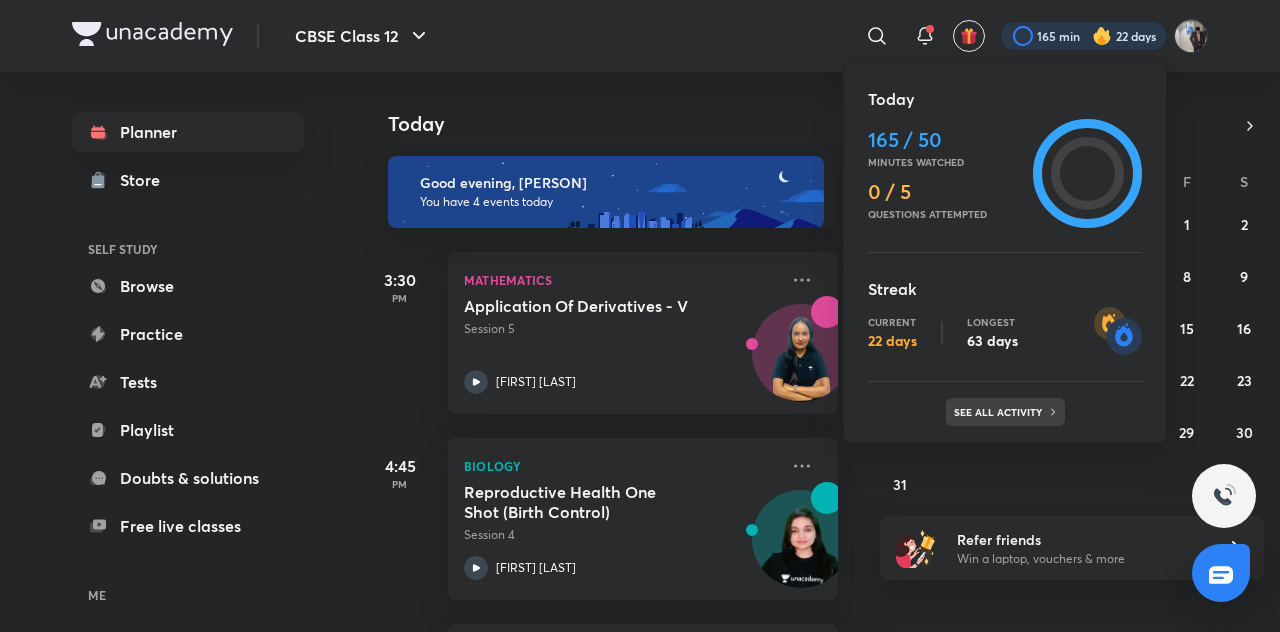 click on "See all activity" at bounding box center (1000, 412) 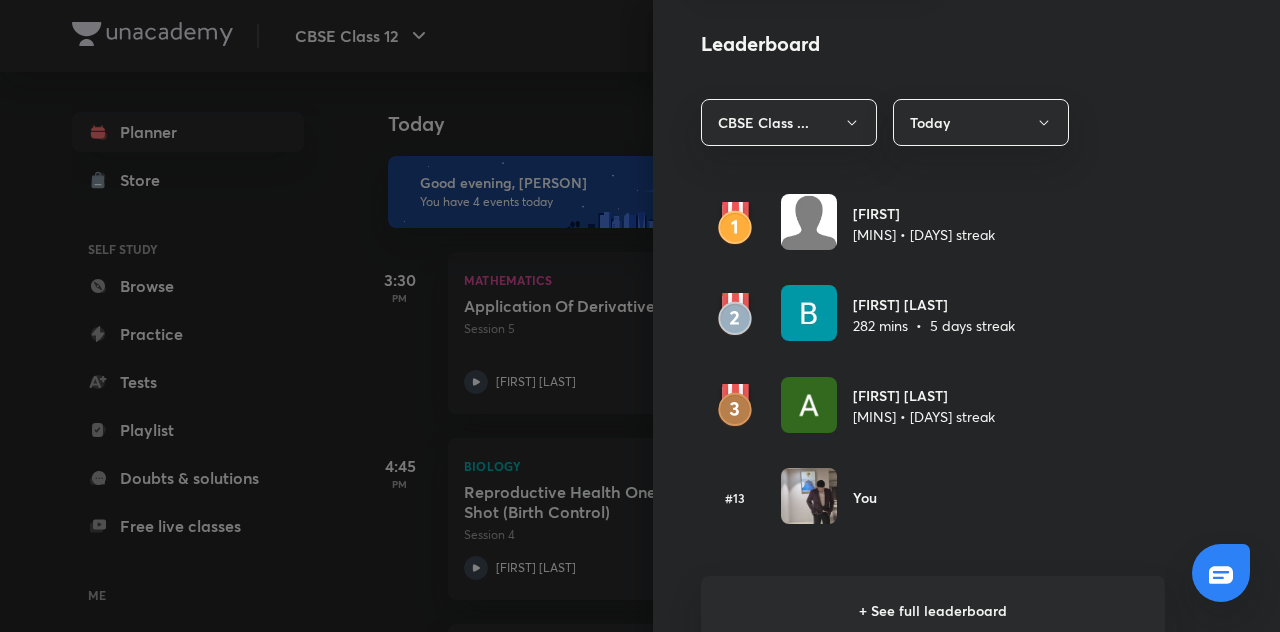 scroll, scrollTop: 1122, scrollLeft: 0, axis: vertical 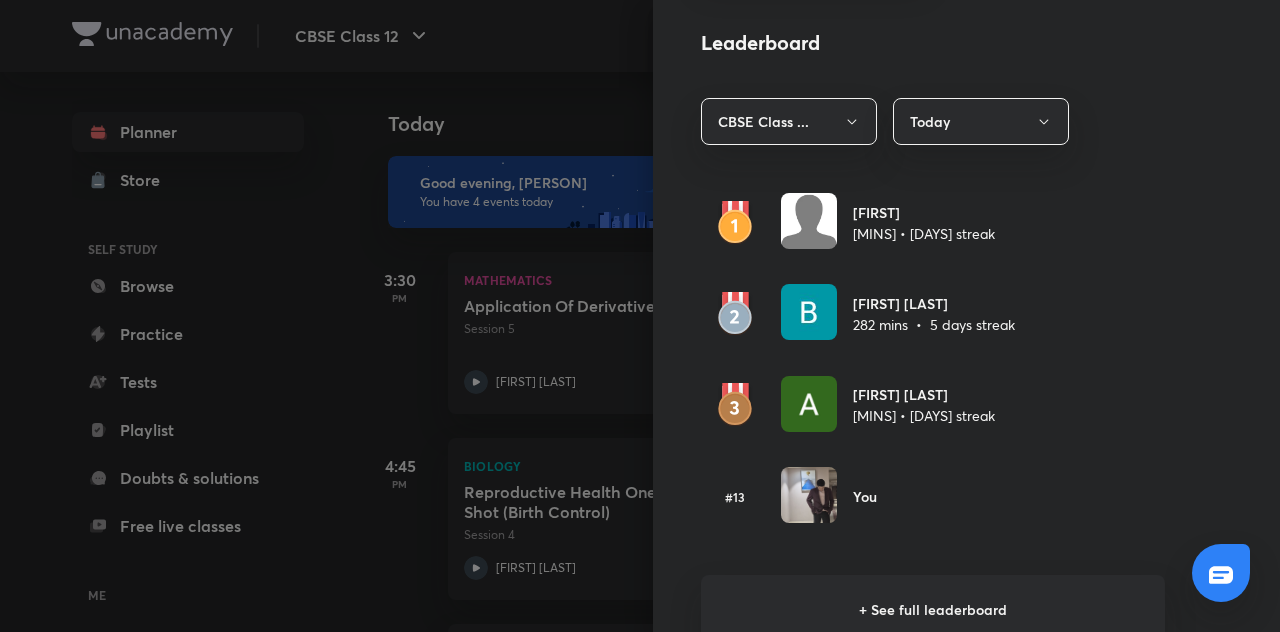 click on "+ See full leaderboard" at bounding box center (933, 609) 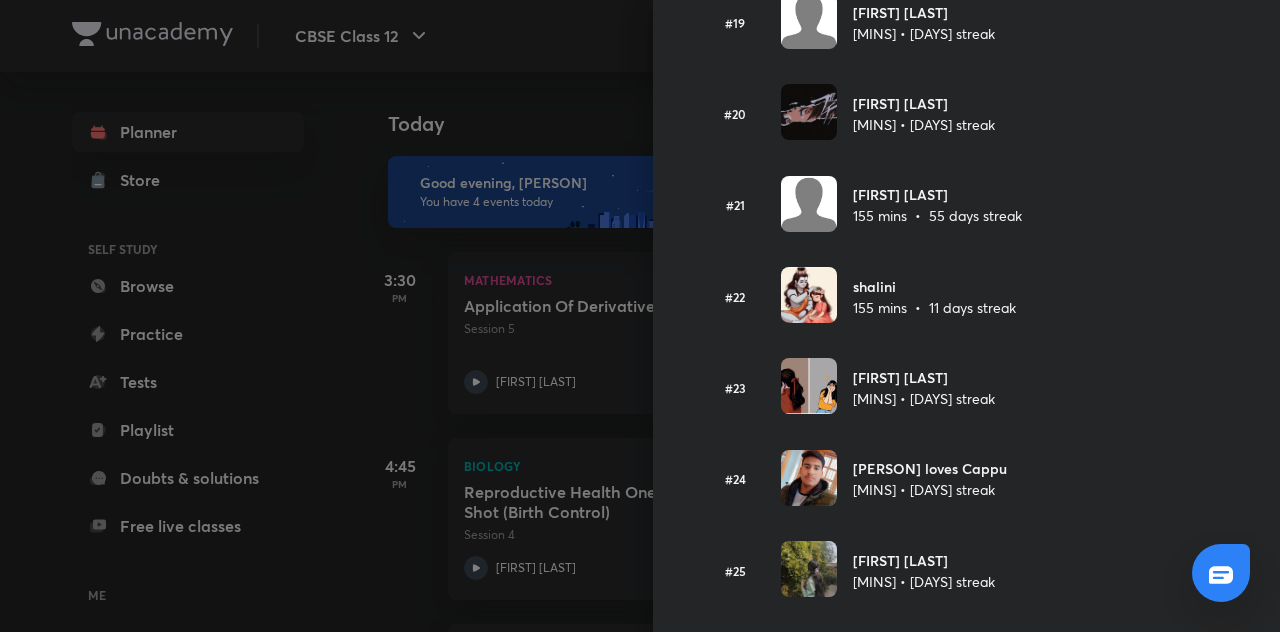 scroll, scrollTop: 1789, scrollLeft: 0, axis: vertical 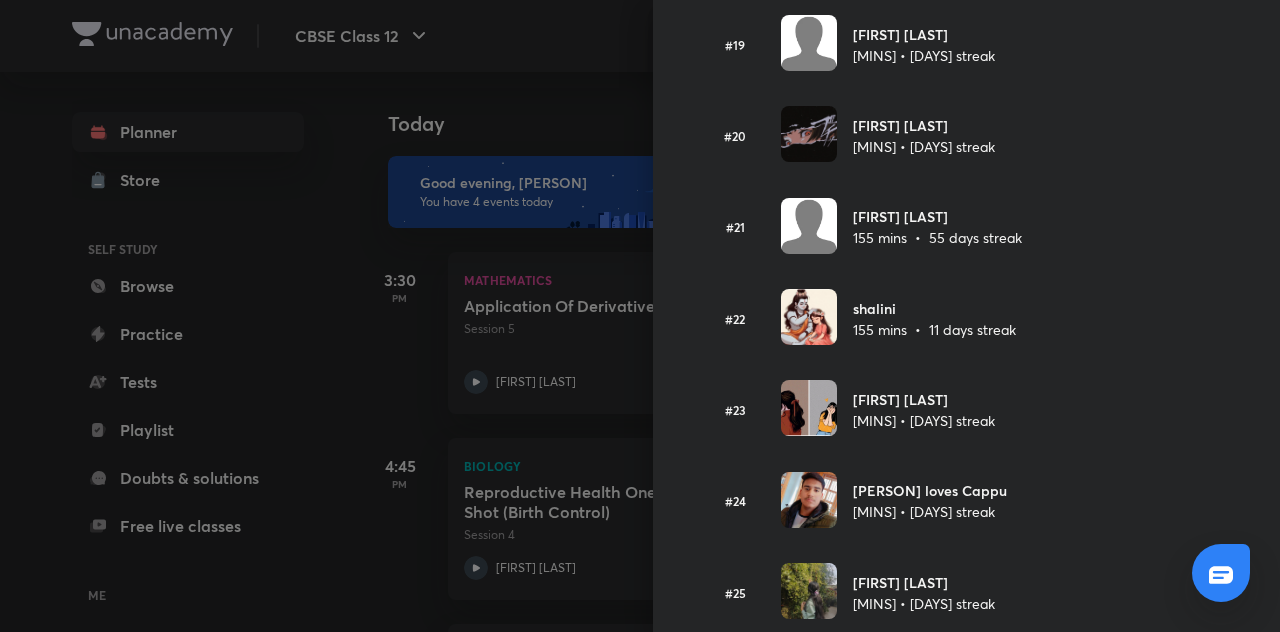 click at bounding box center (640, 316) 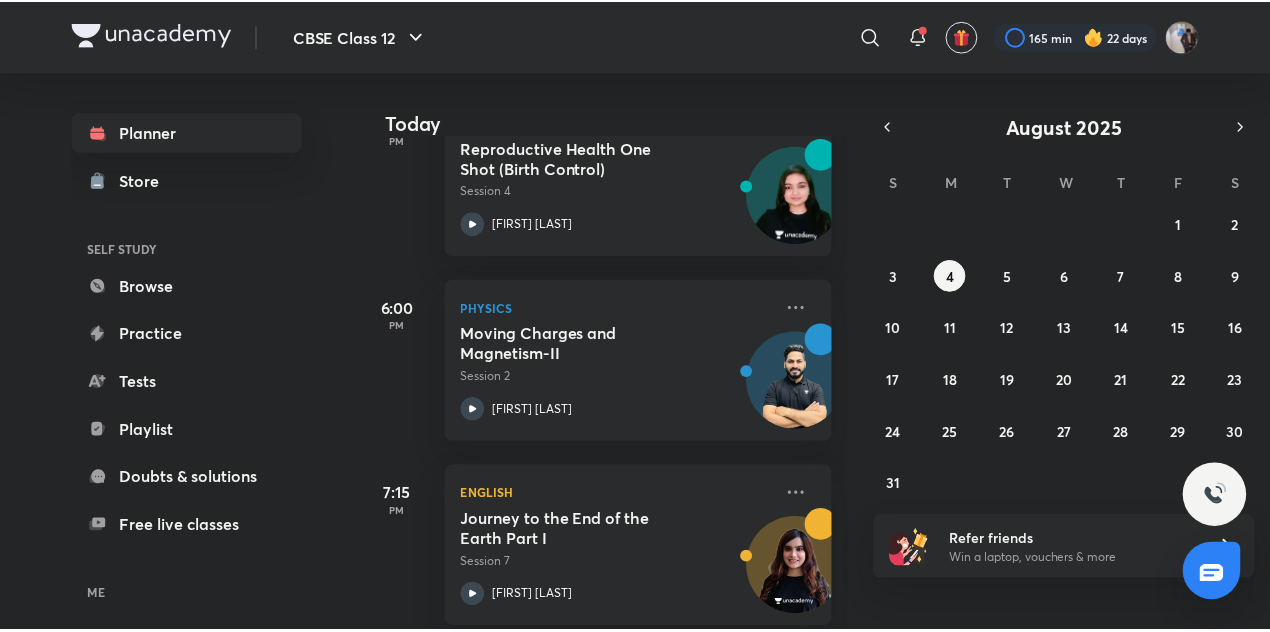 scroll, scrollTop: 371, scrollLeft: 0, axis: vertical 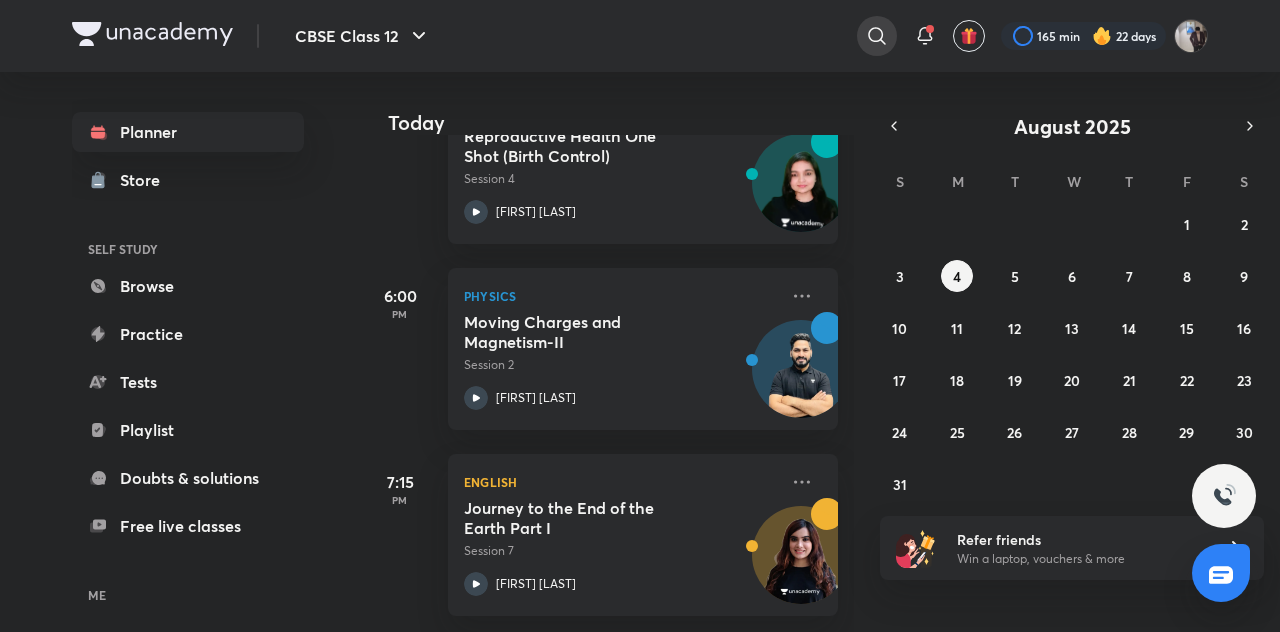 click at bounding box center [877, 36] 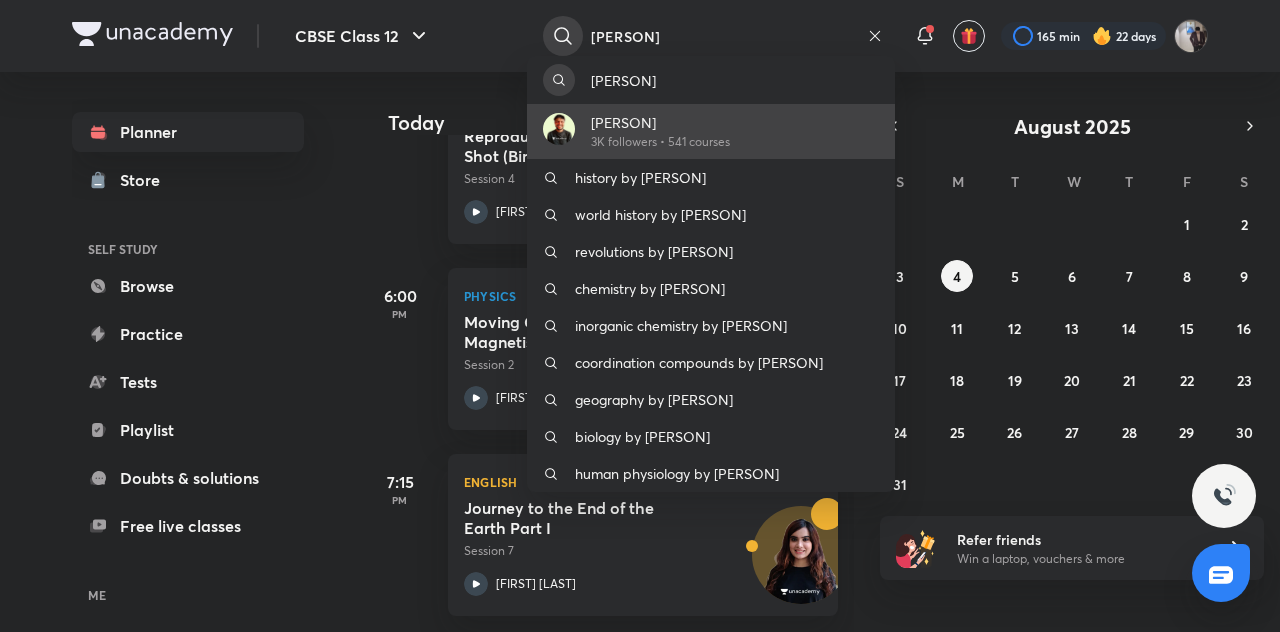 type on "[PERSON]" 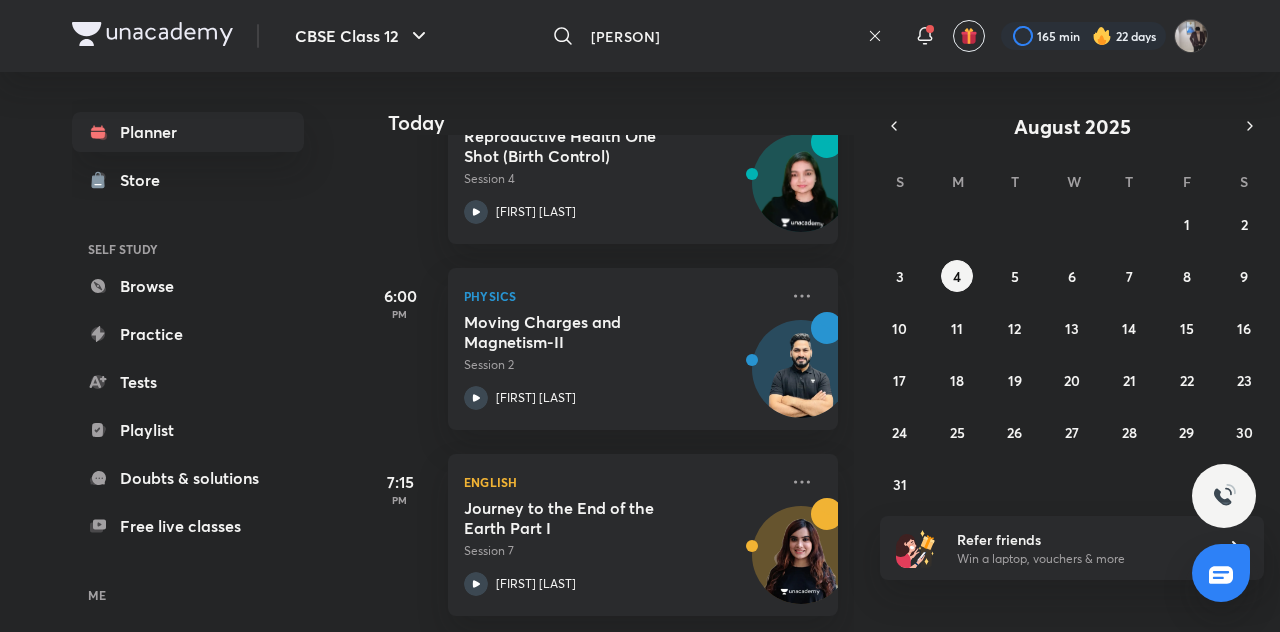 click on "[PERSON]" at bounding box center (721, 36) 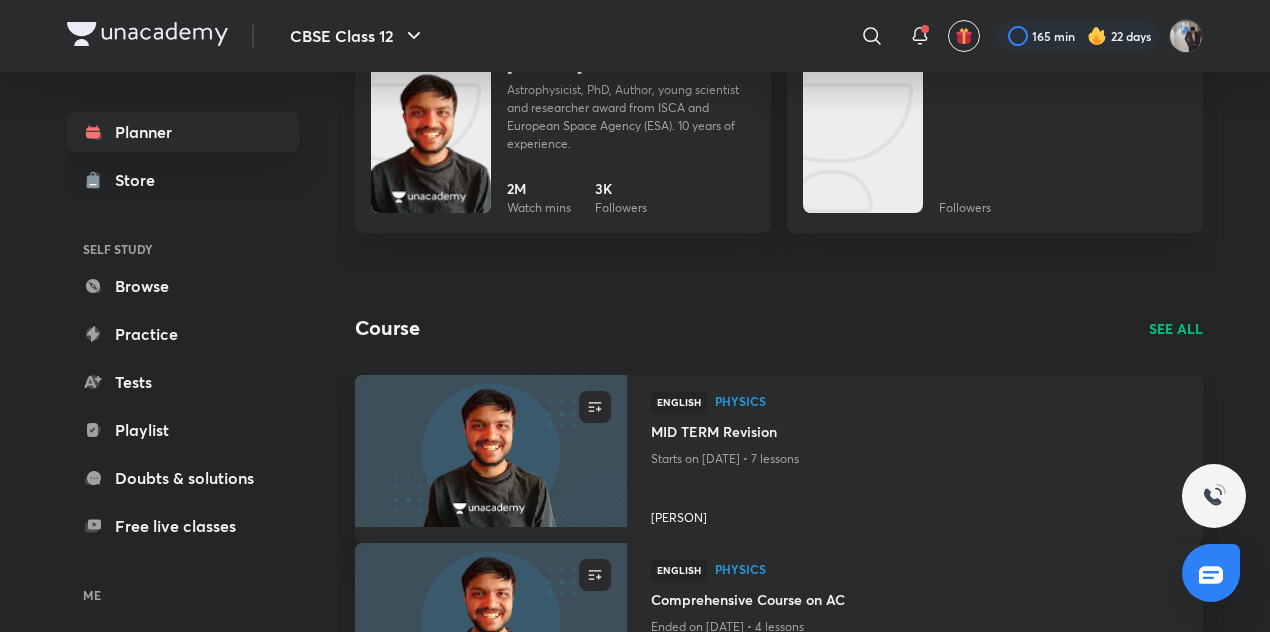 scroll, scrollTop: 220, scrollLeft: 0, axis: vertical 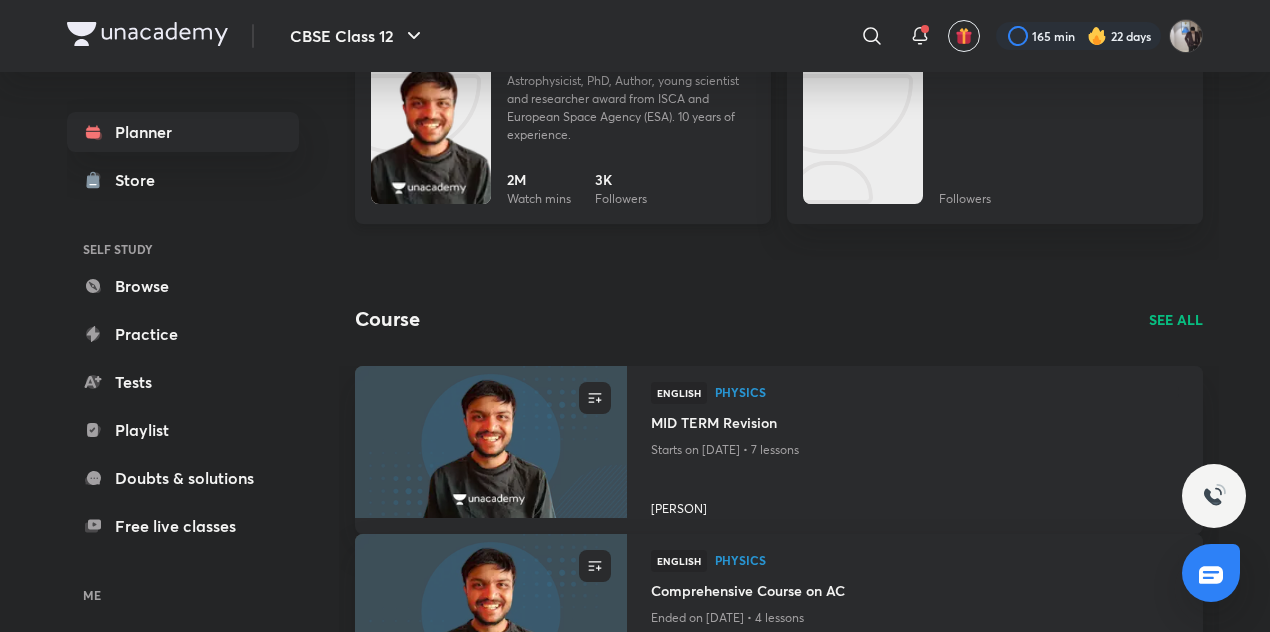 click on "Astrophysicist,  PhD, Author, young scientist and researcher award from ISCA and European Space Agency (ESA). 10 years of experience." at bounding box center [631, 108] 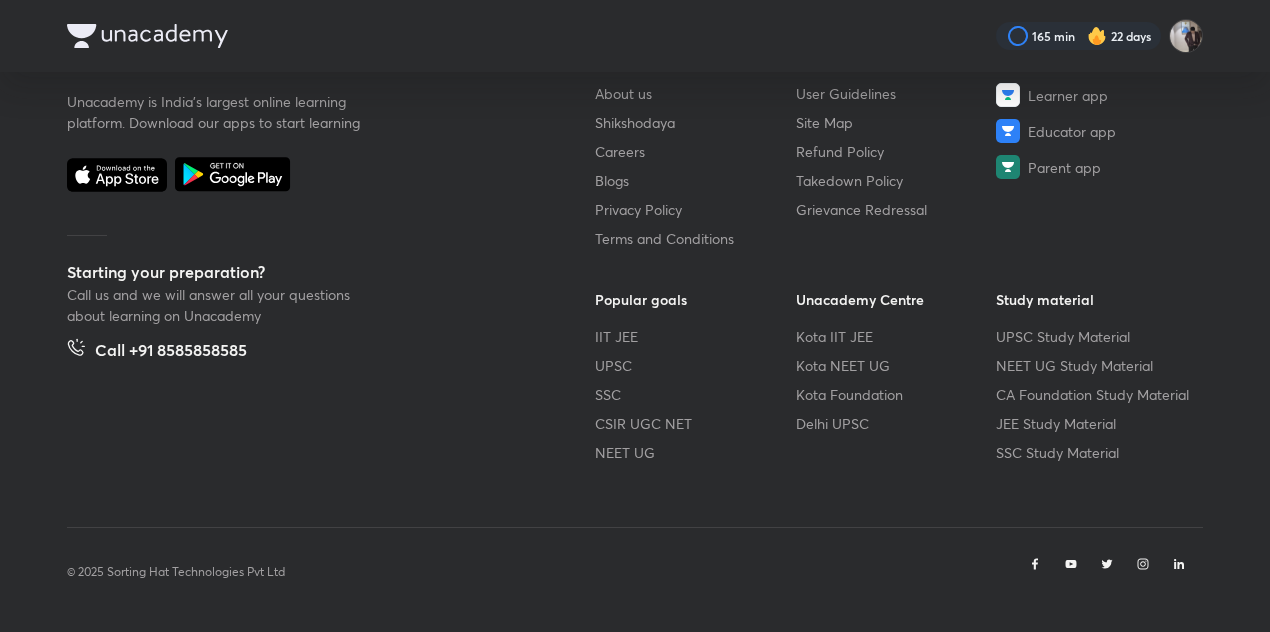 scroll, scrollTop: 0, scrollLeft: 0, axis: both 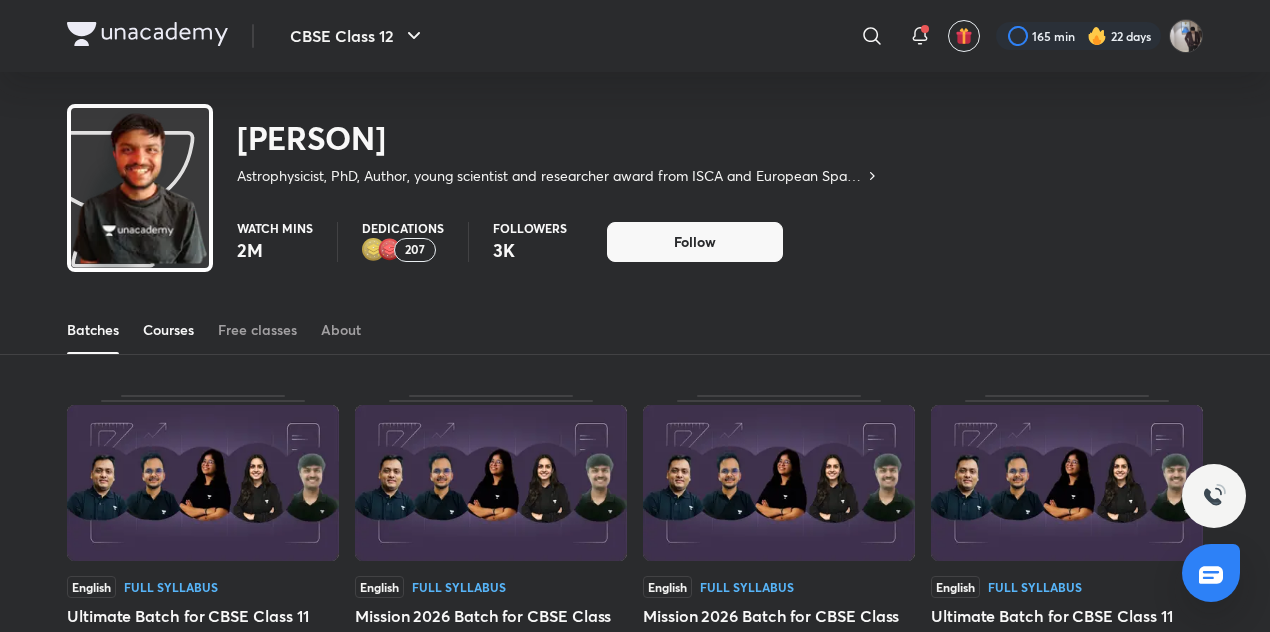 click on "Courses" at bounding box center (168, 330) 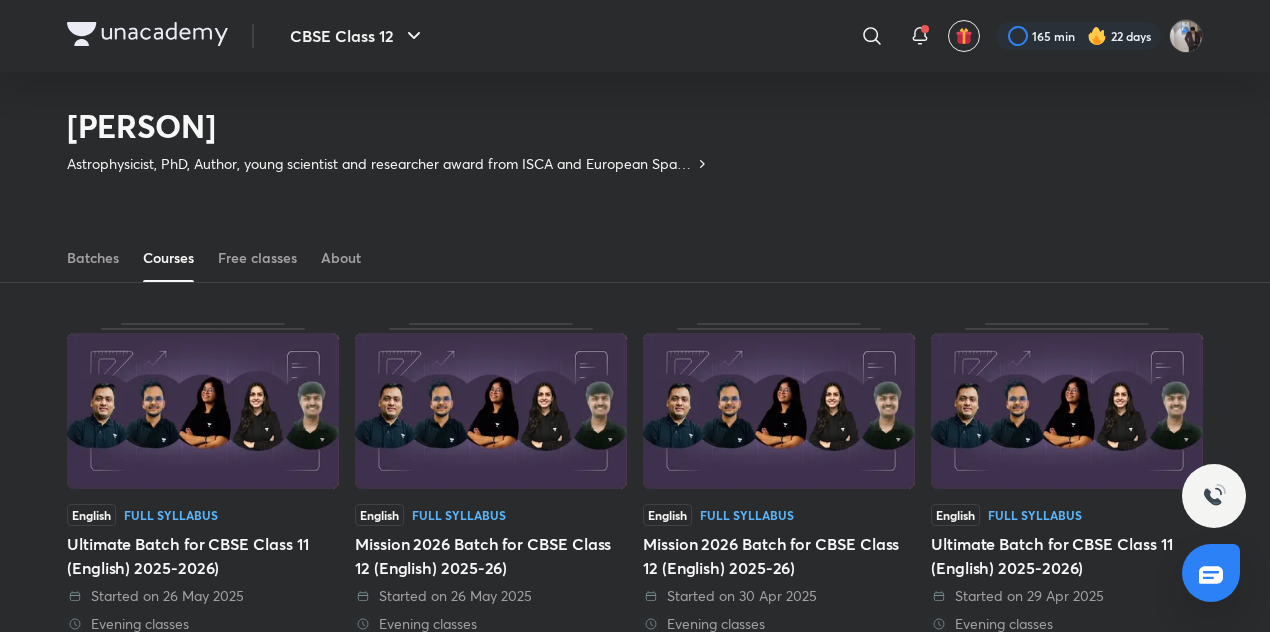 scroll, scrollTop: 0, scrollLeft: 0, axis: both 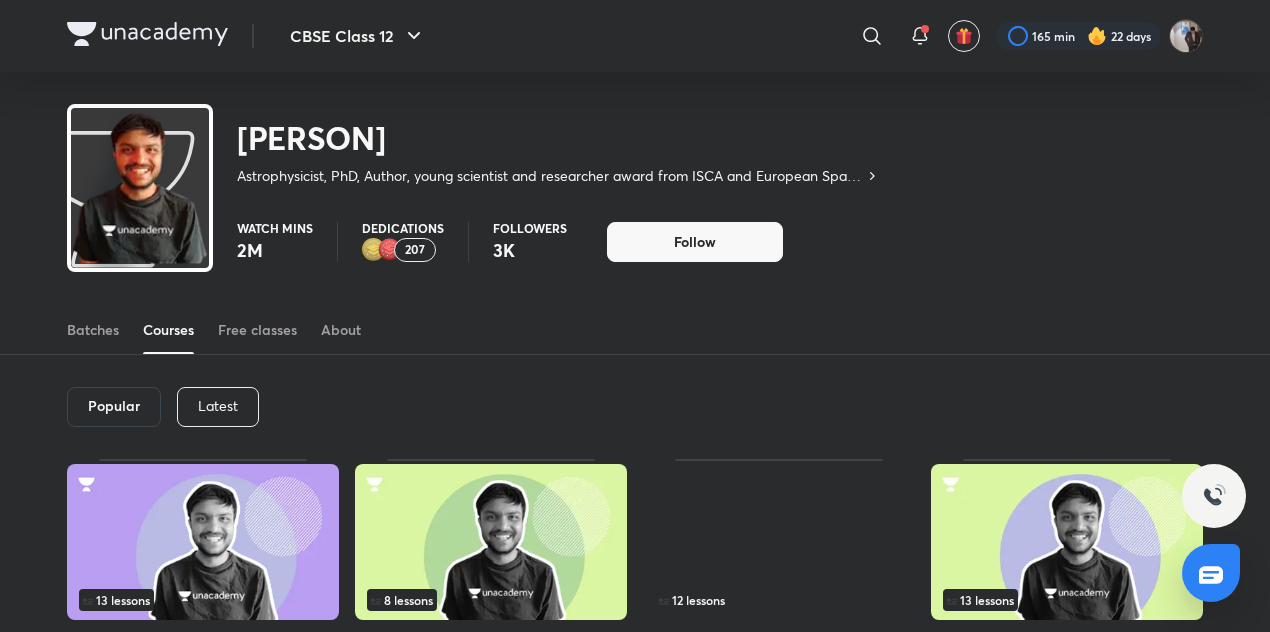 click on "Latest" at bounding box center [218, 406] 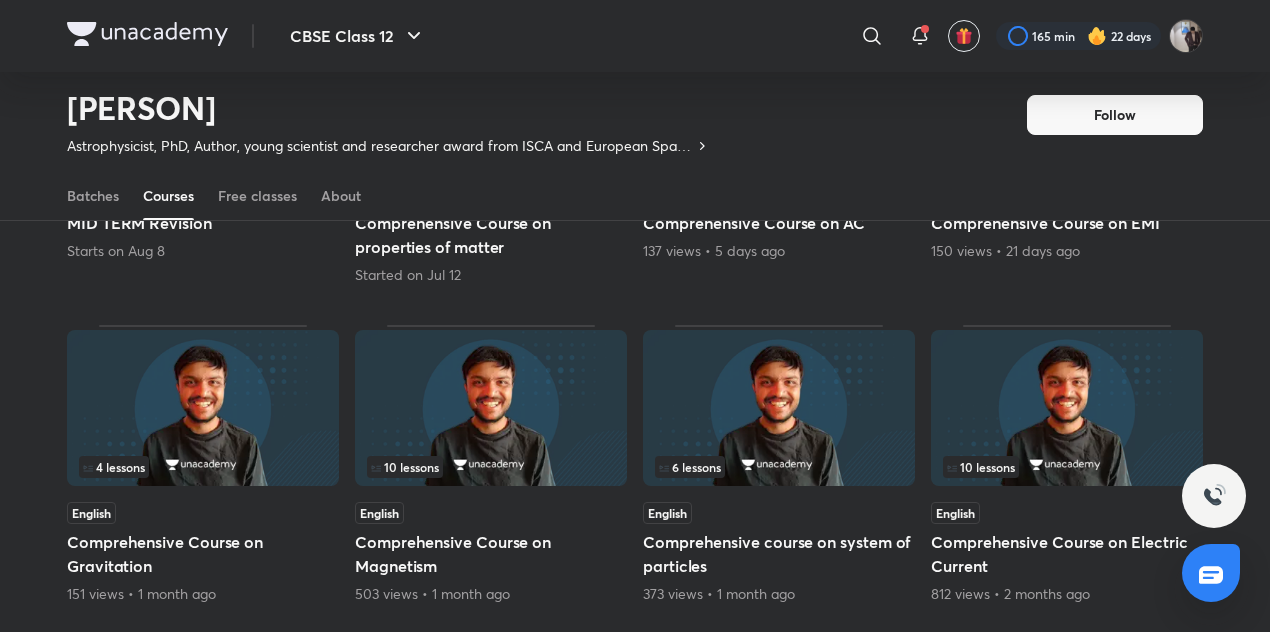 scroll, scrollTop: 394, scrollLeft: 0, axis: vertical 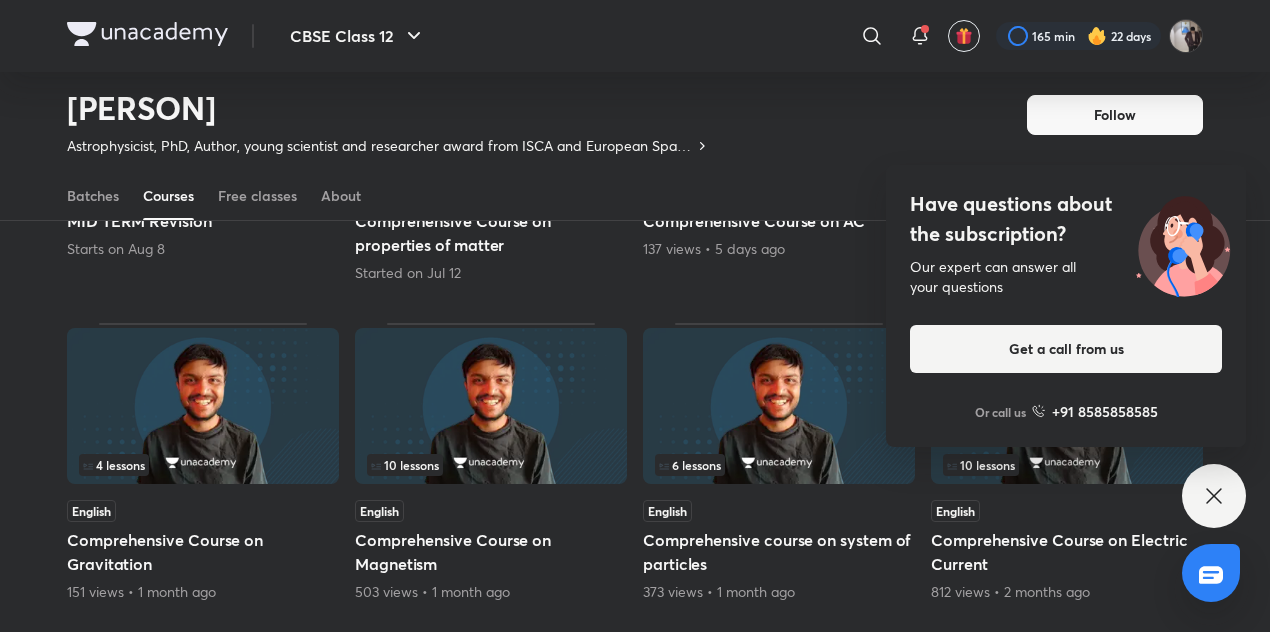 click on "10 lessons English Comprehensive Course on Electric Current 812 views • 2 months ago" at bounding box center (1067, 462) 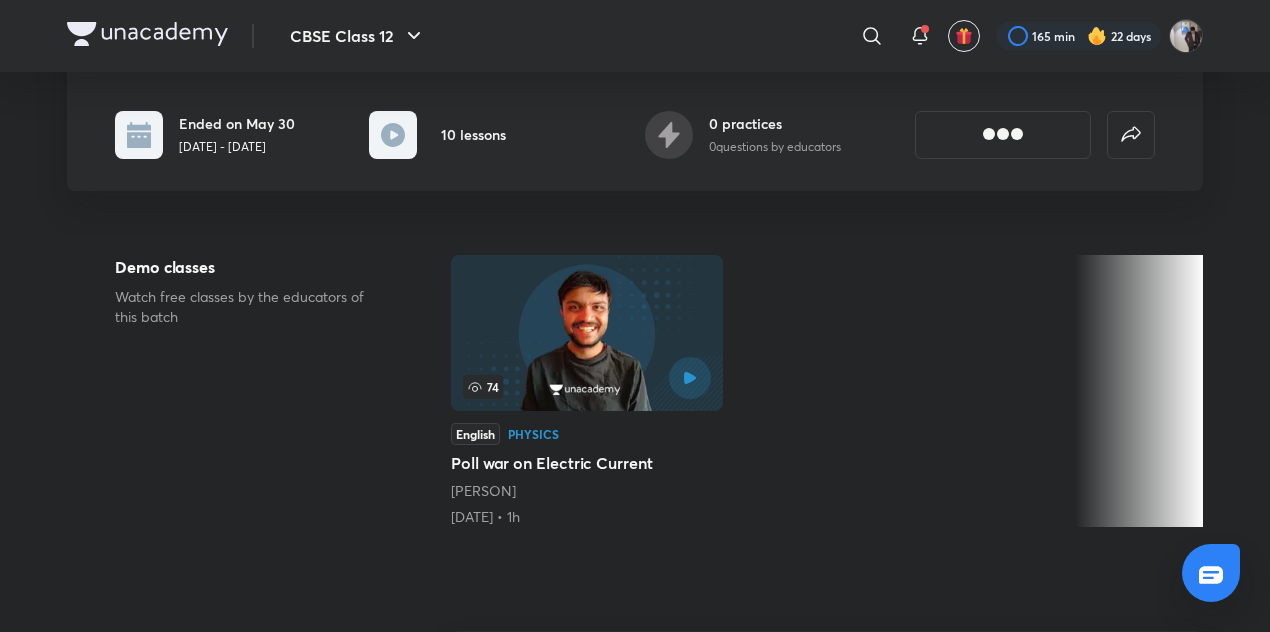 scroll, scrollTop: 0, scrollLeft: 0, axis: both 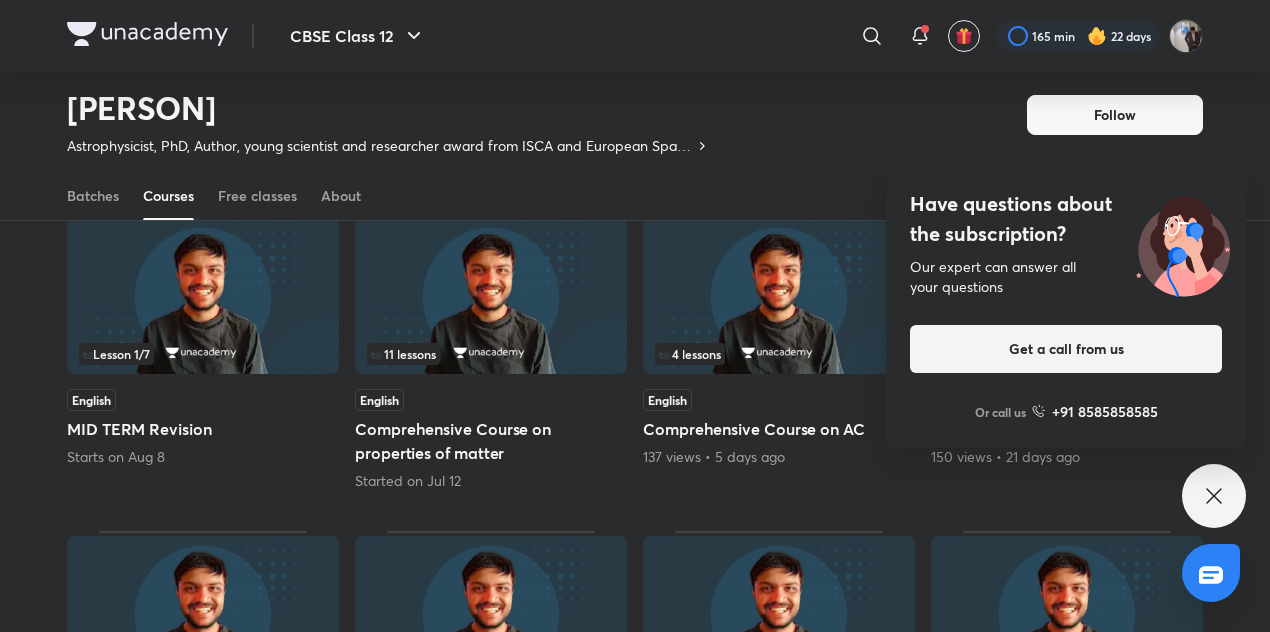 click on "Have questions about the subscription? Our expert can answer all your questions Get a call from us Or call us +91 8585858585" at bounding box center (1214, 496) 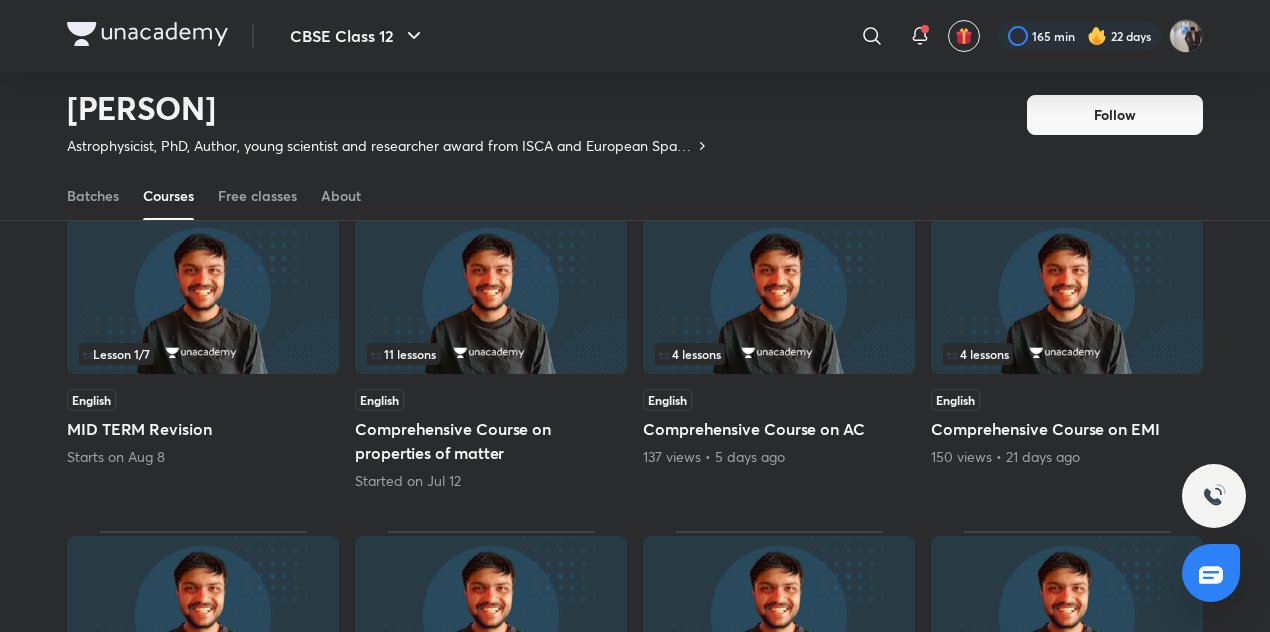 click at bounding box center (203, 296) 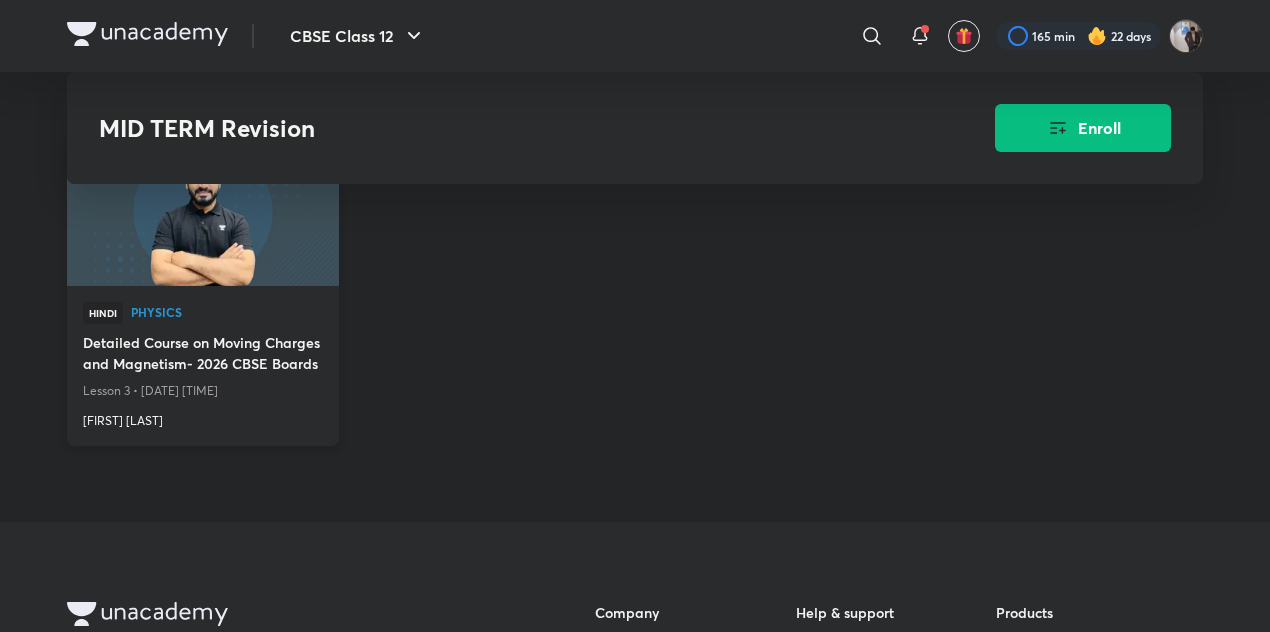 scroll, scrollTop: 1863, scrollLeft: 0, axis: vertical 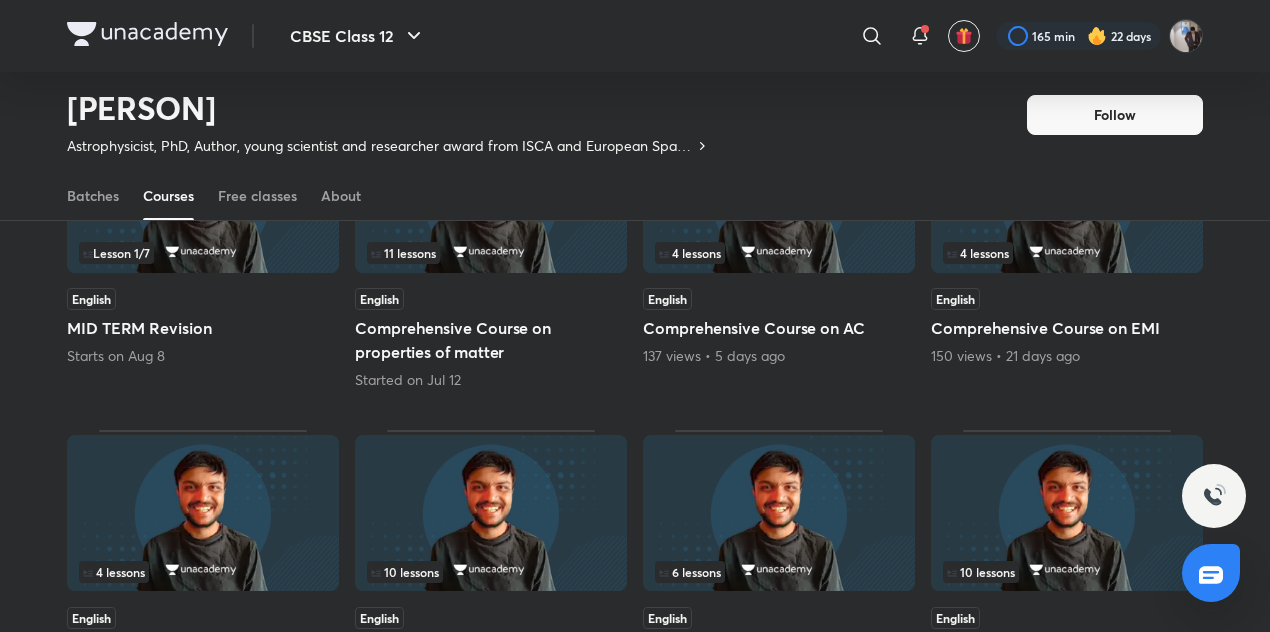 click on "Comprehensive Course on AC" at bounding box center (779, 328) 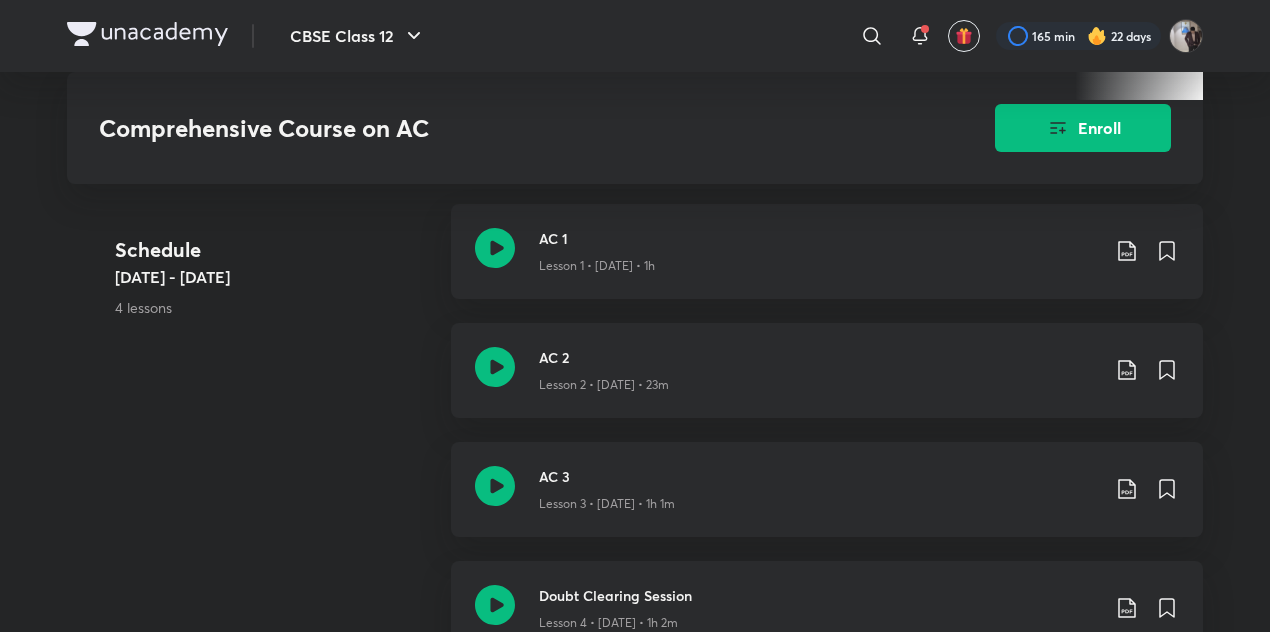 scroll, scrollTop: 831, scrollLeft: 0, axis: vertical 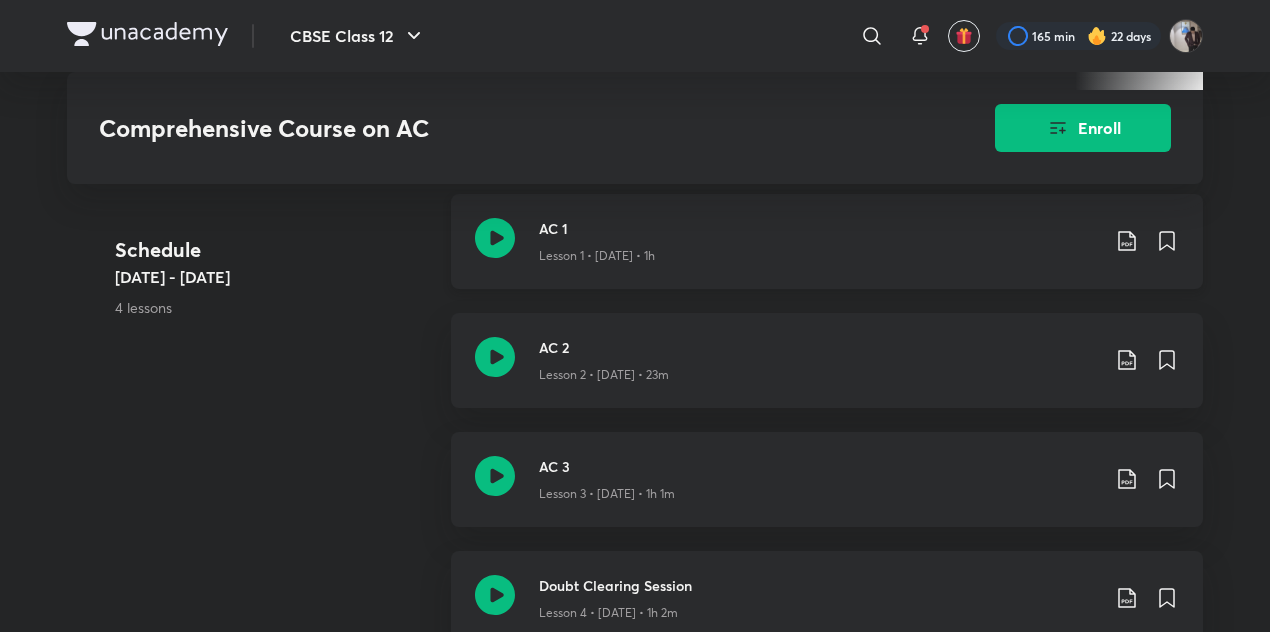 click on "AC 1" at bounding box center (819, 228) 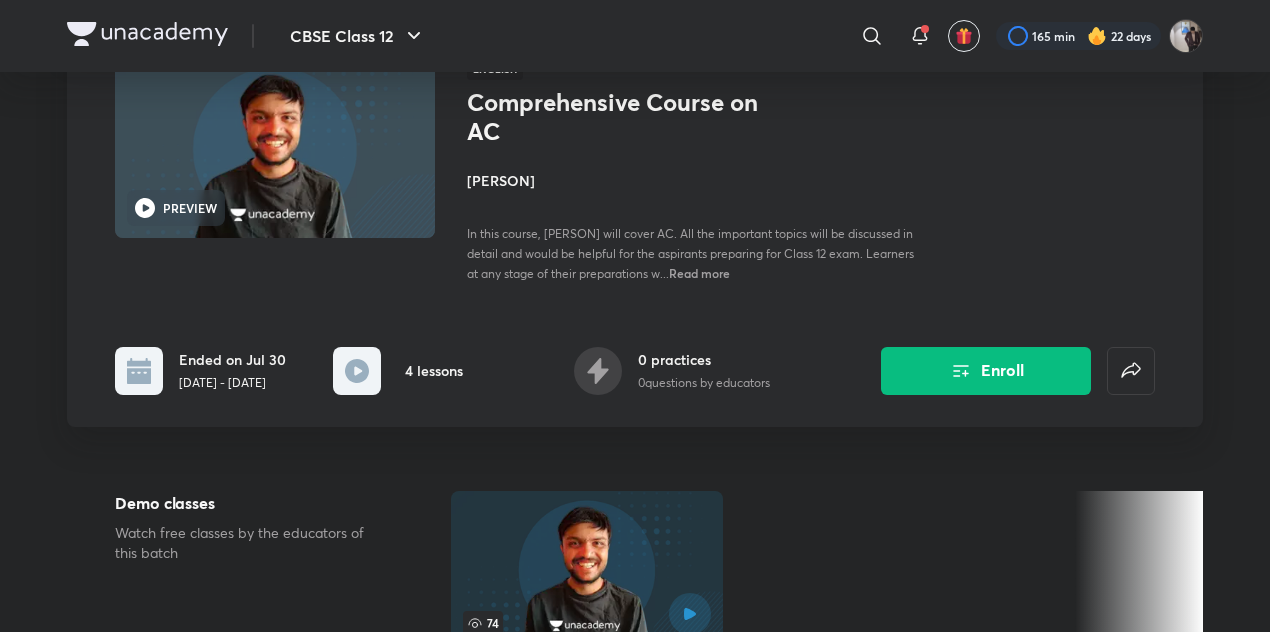 scroll, scrollTop: 118, scrollLeft: 0, axis: vertical 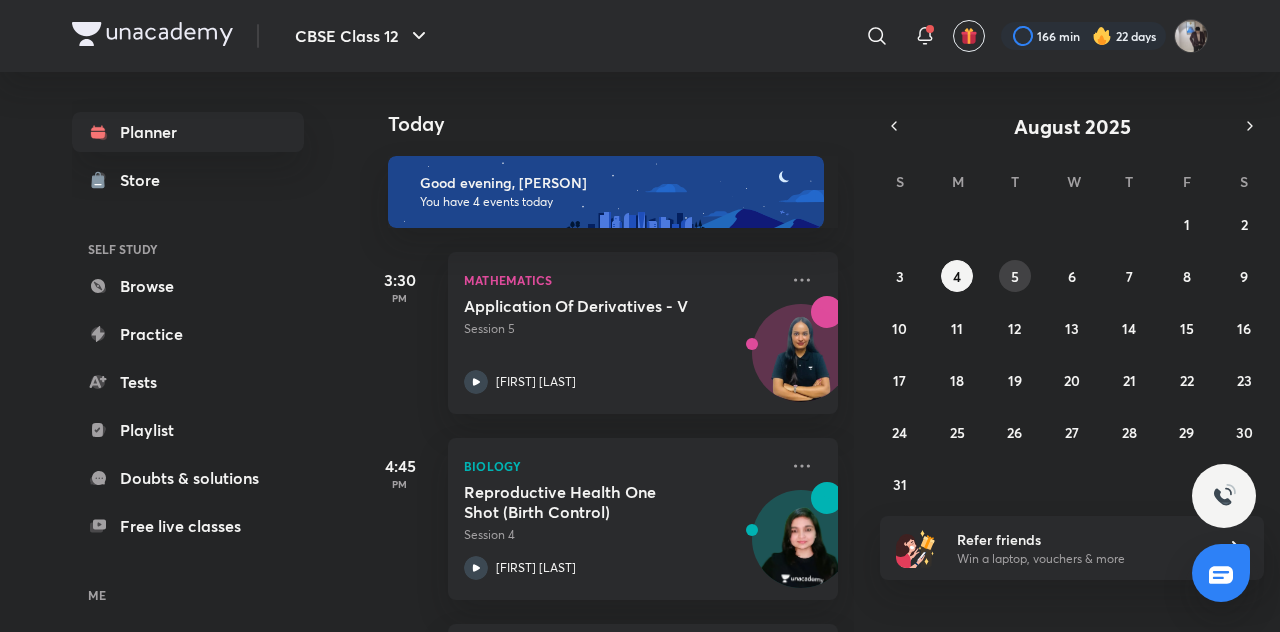 click on "5" at bounding box center (1015, 276) 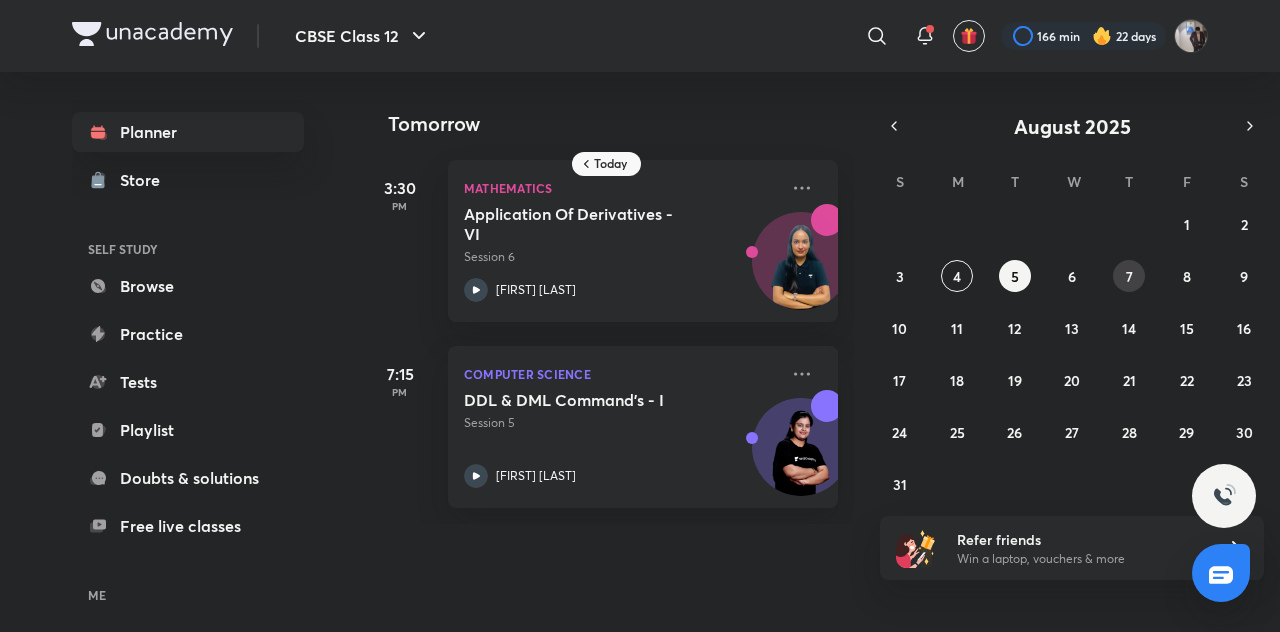 click on "7" at bounding box center (1129, 276) 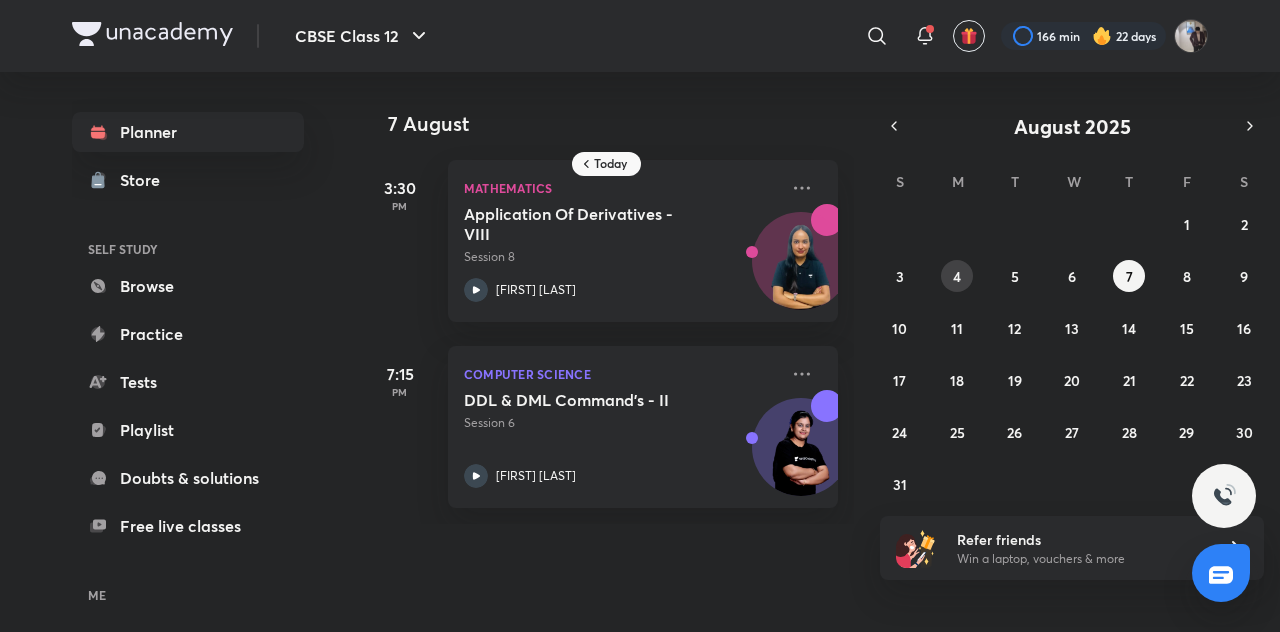 click on "4" at bounding box center [957, 276] 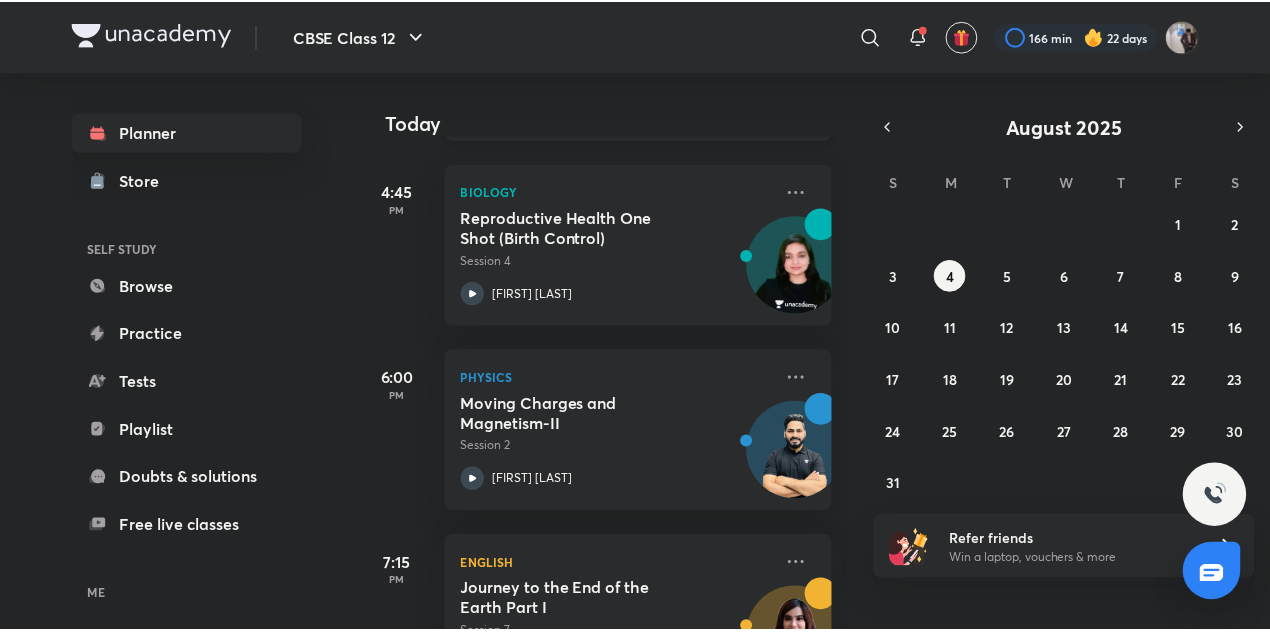 scroll, scrollTop: 371, scrollLeft: 0, axis: vertical 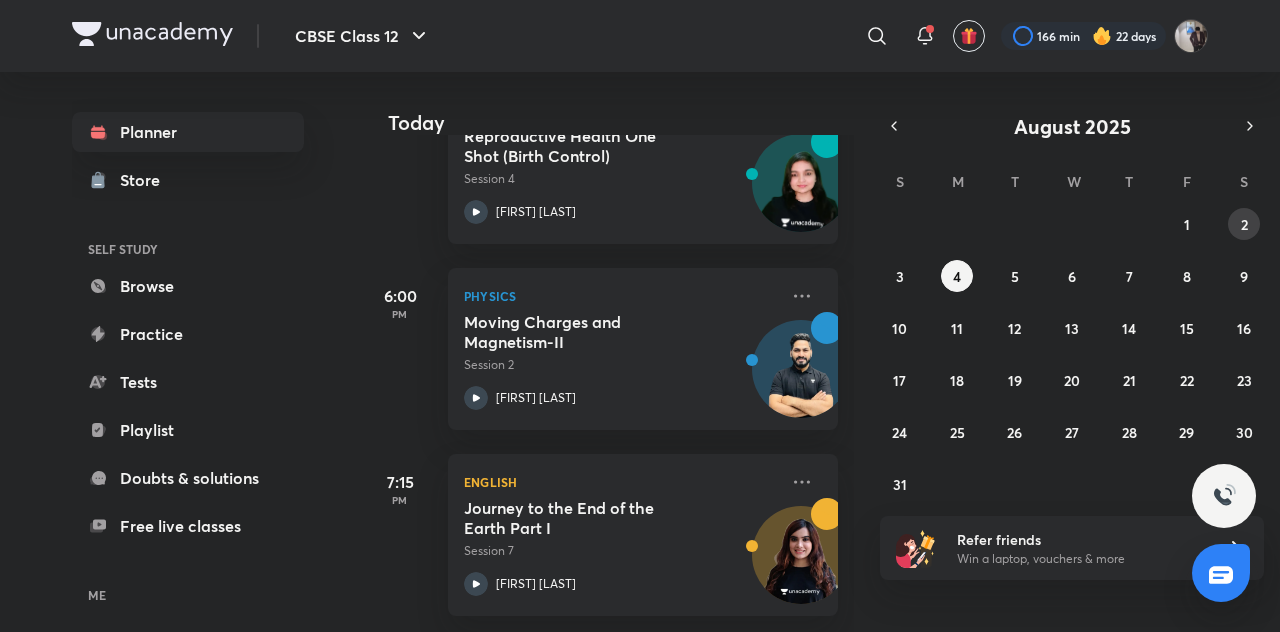 click on "2" at bounding box center (1244, 224) 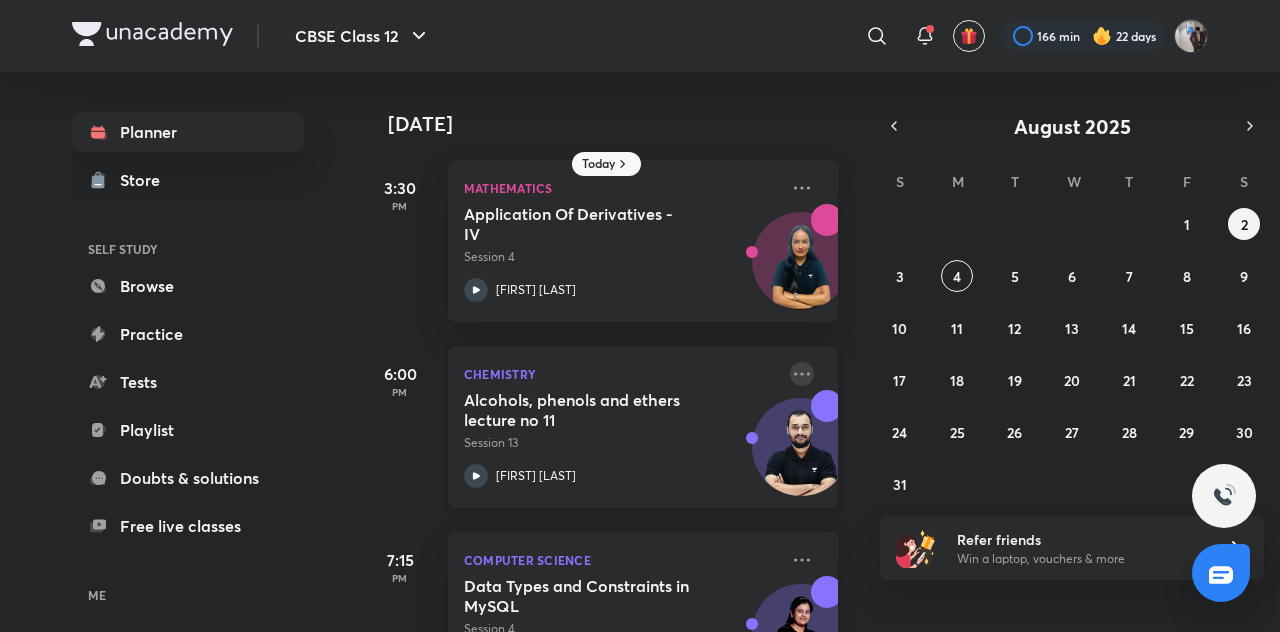 click 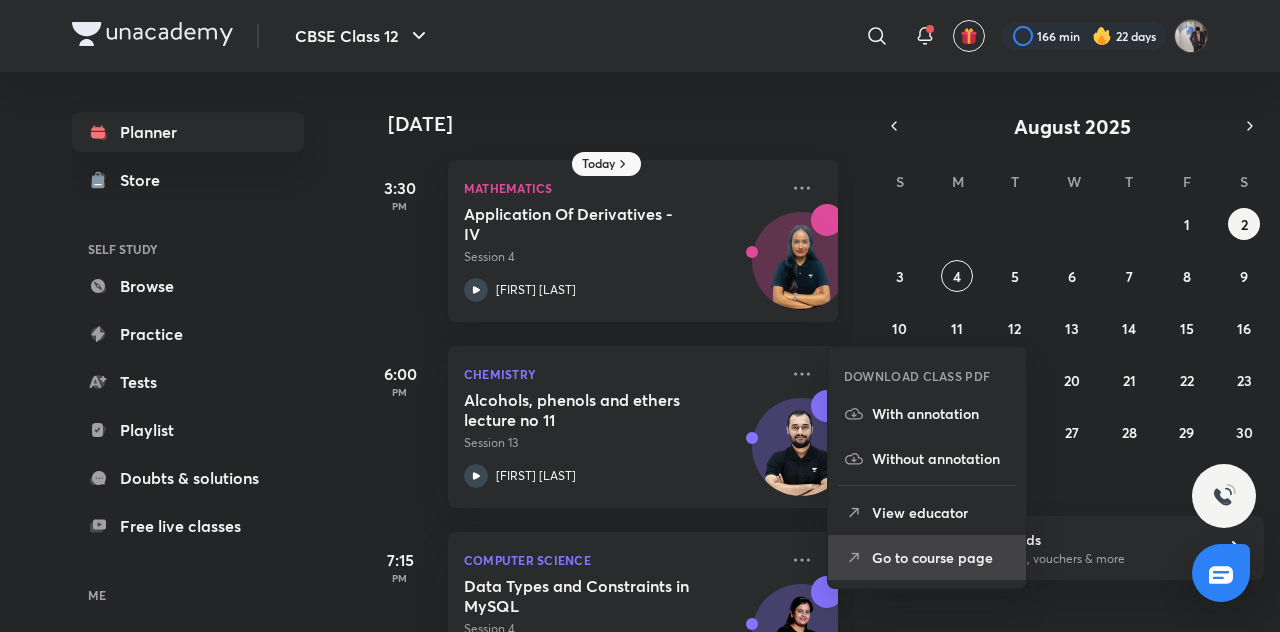 click on "Go to course page" at bounding box center [941, 557] 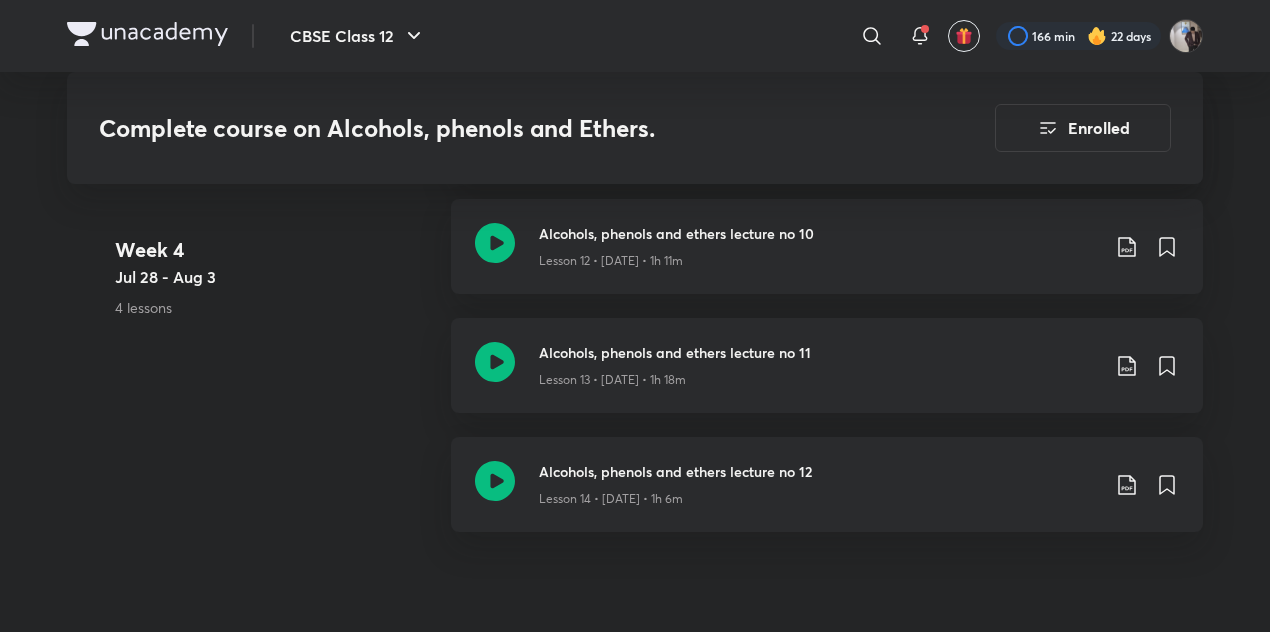 scroll, scrollTop: 2835, scrollLeft: 0, axis: vertical 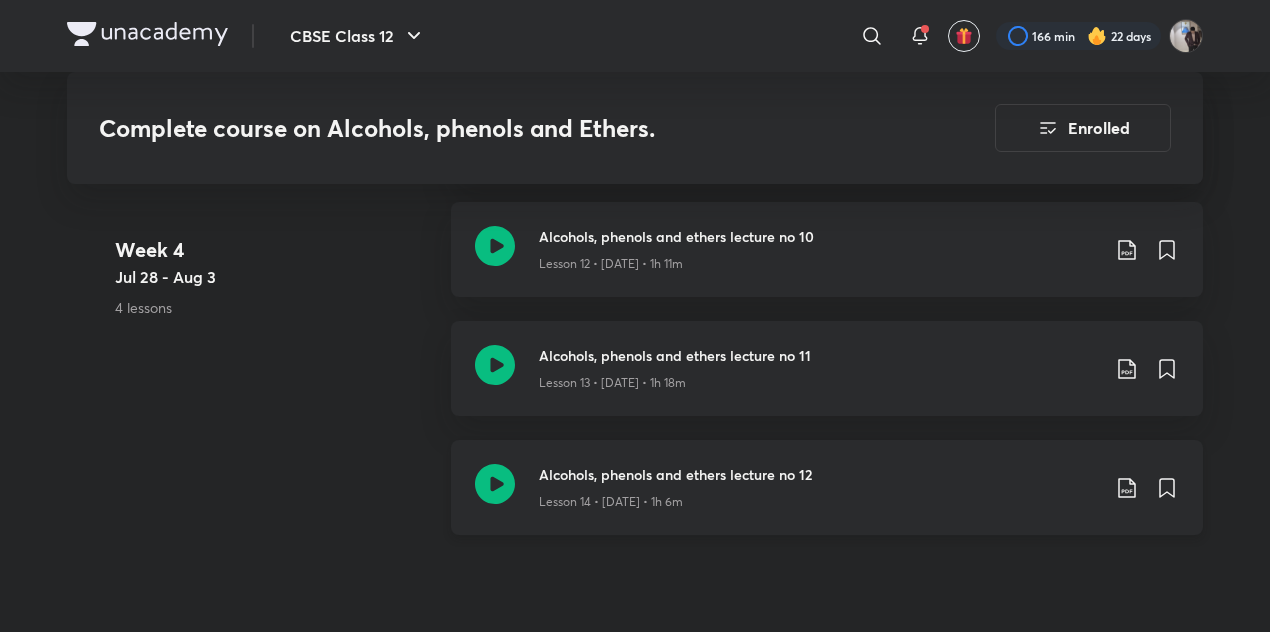 click 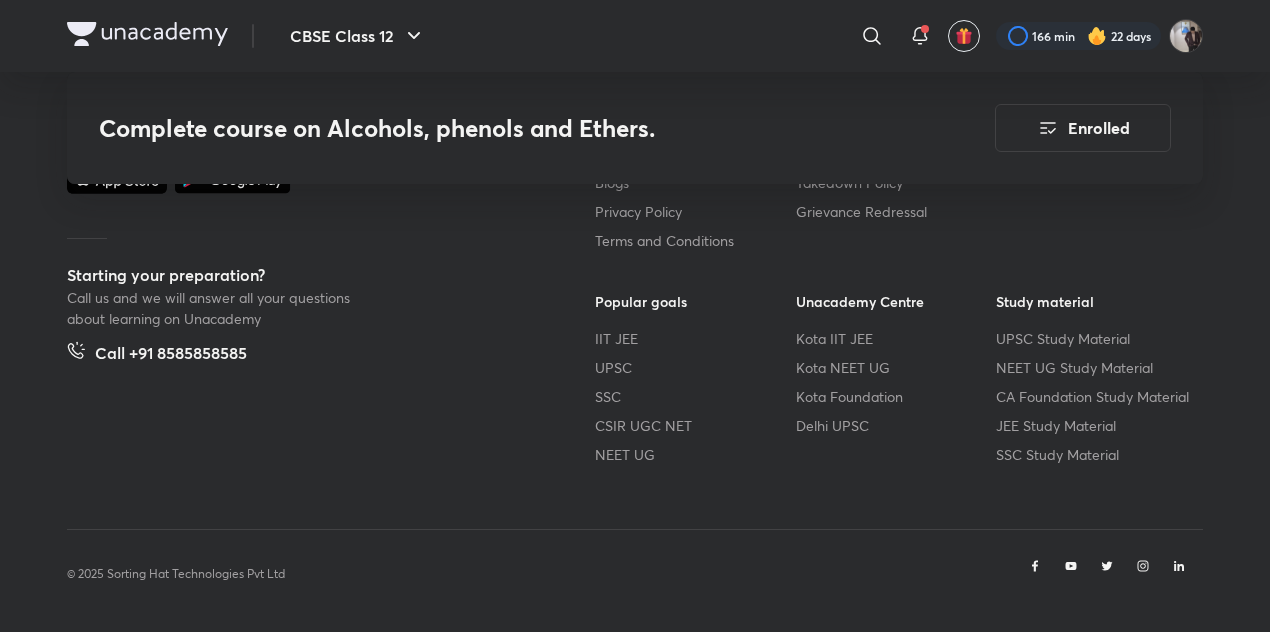 scroll, scrollTop: 3590, scrollLeft: 0, axis: vertical 